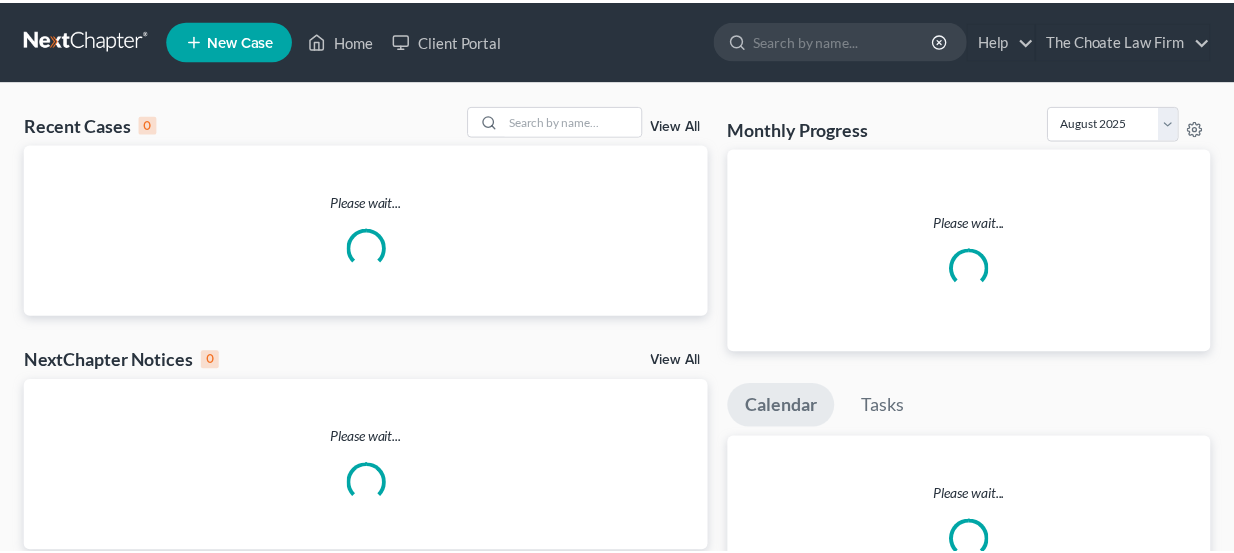 scroll, scrollTop: 0, scrollLeft: 0, axis: both 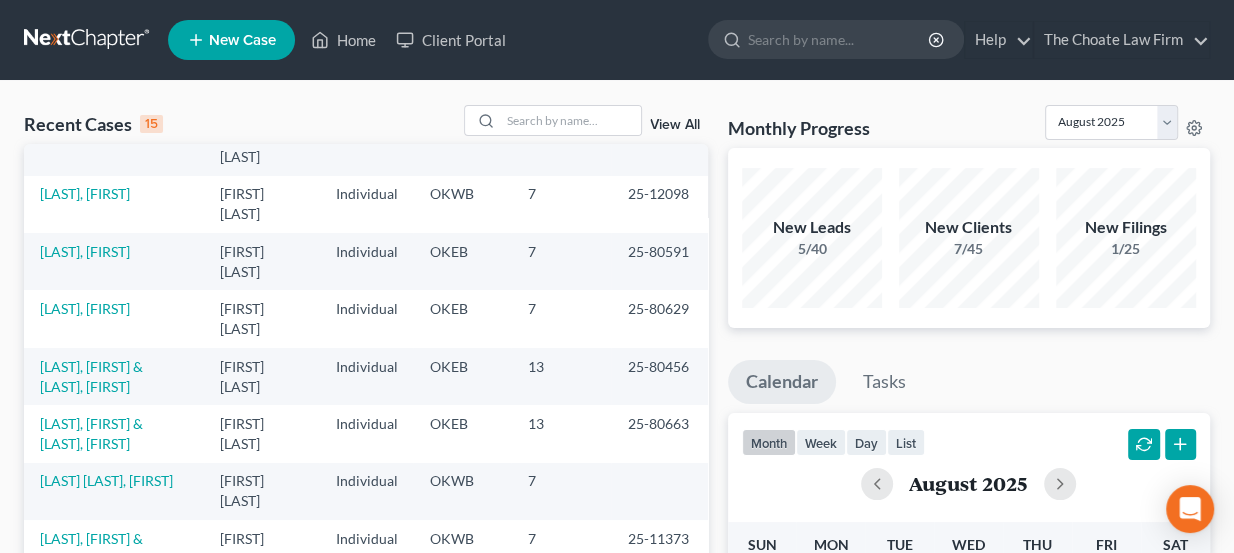 click on "[LAST], [FIRST]" at bounding box center (85, 653) 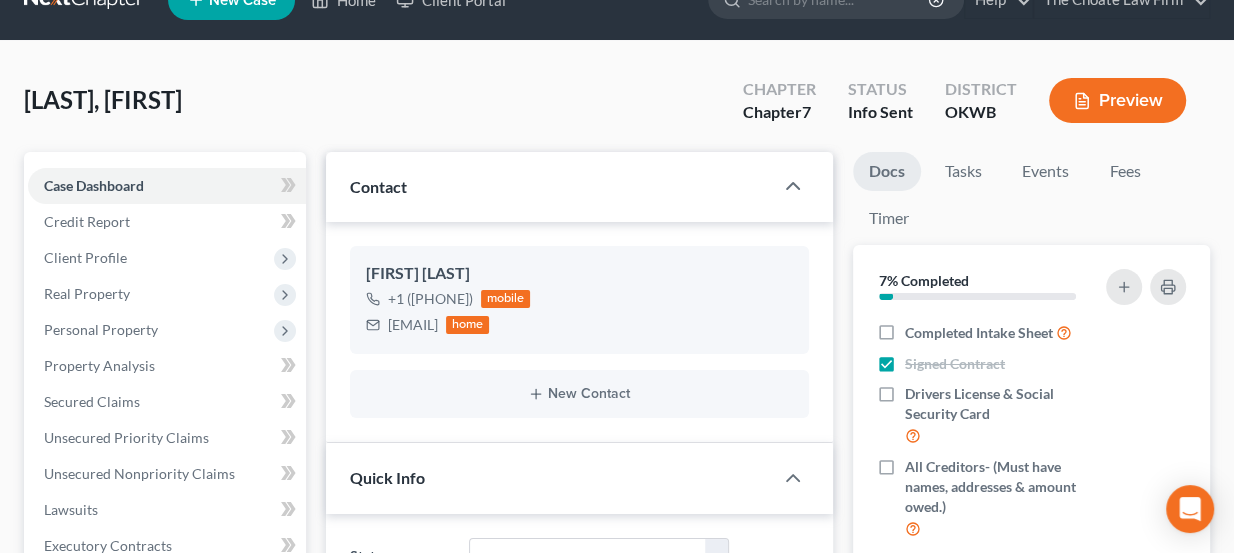scroll, scrollTop: 90, scrollLeft: 0, axis: vertical 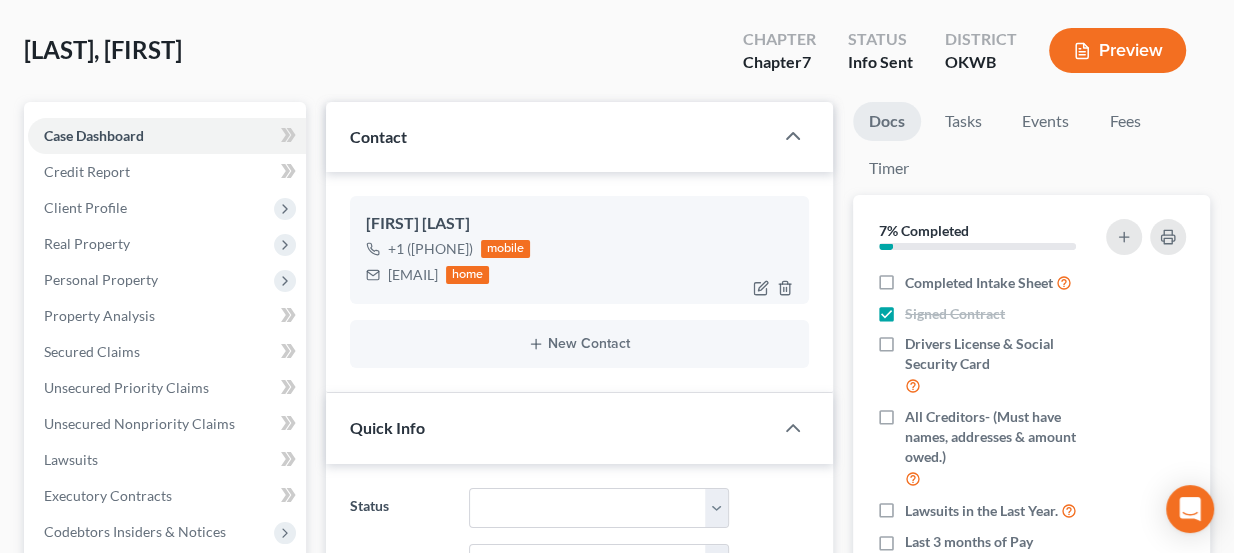 click on "eak7877@yahoo.com" at bounding box center (413, 275) 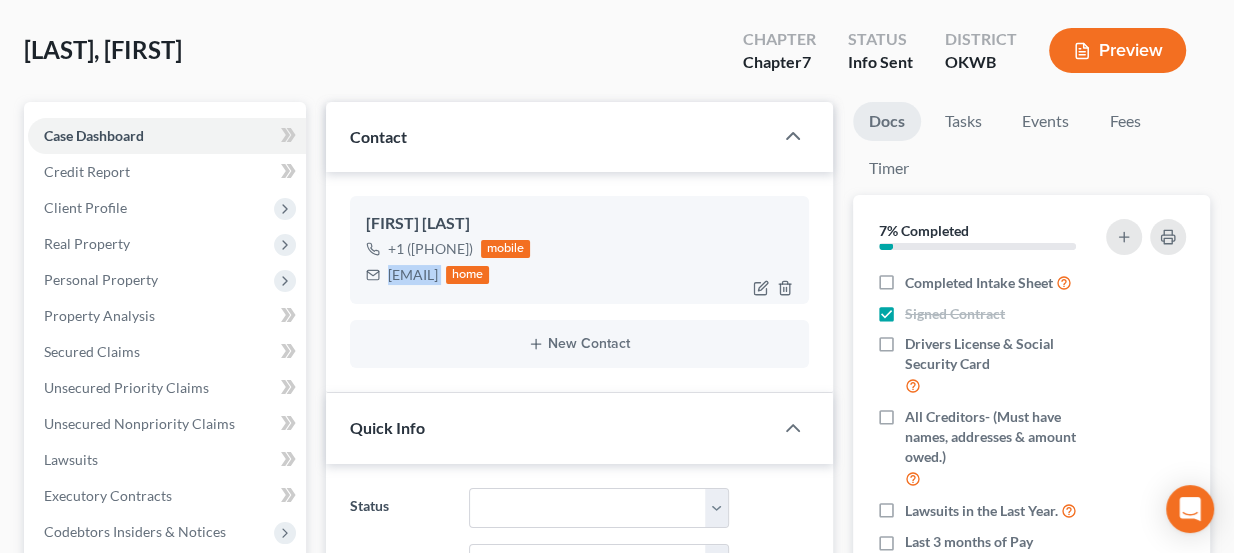 copy on "eak7877@yahoo.com" 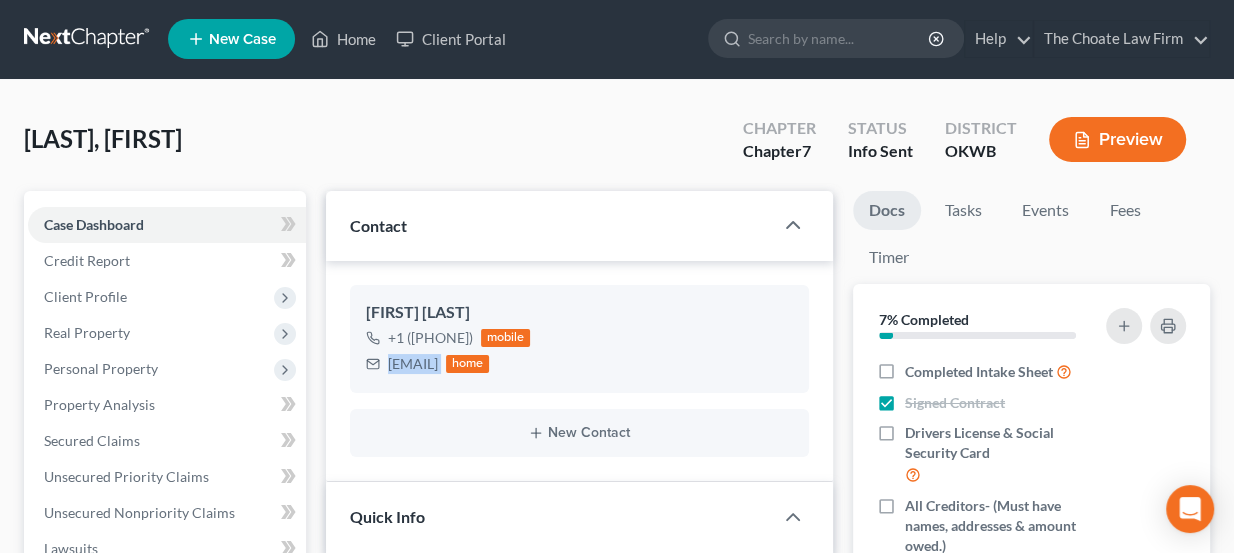 scroll, scrollTop: 0, scrollLeft: 0, axis: both 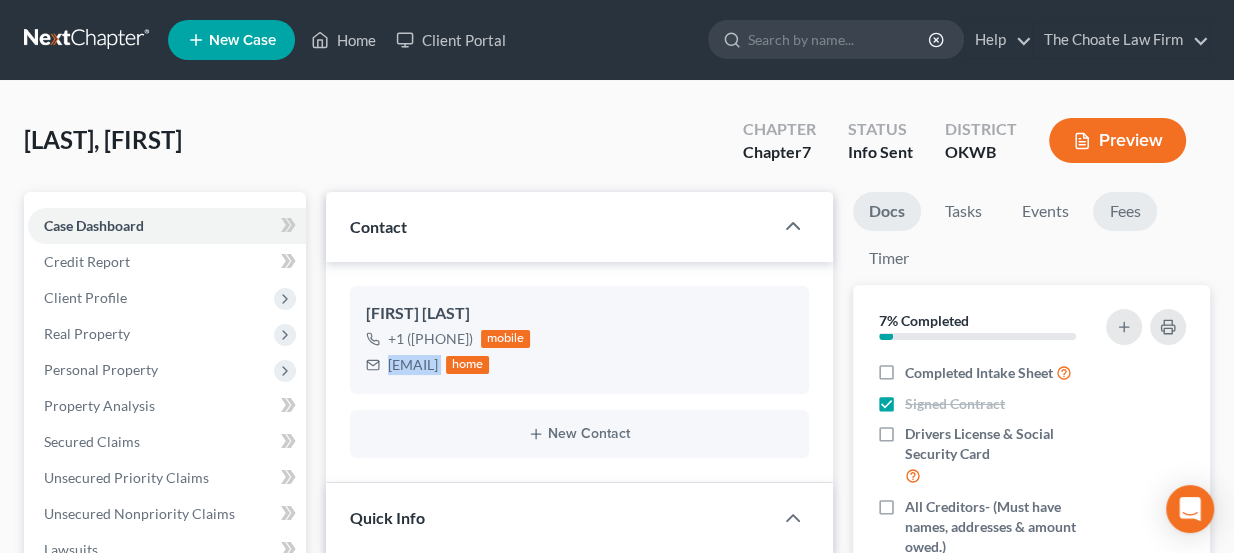 drag, startPoint x: 1140, startPoint y: 215, endPoint x: 1135, endPoint y: 228, distance: 13.928389 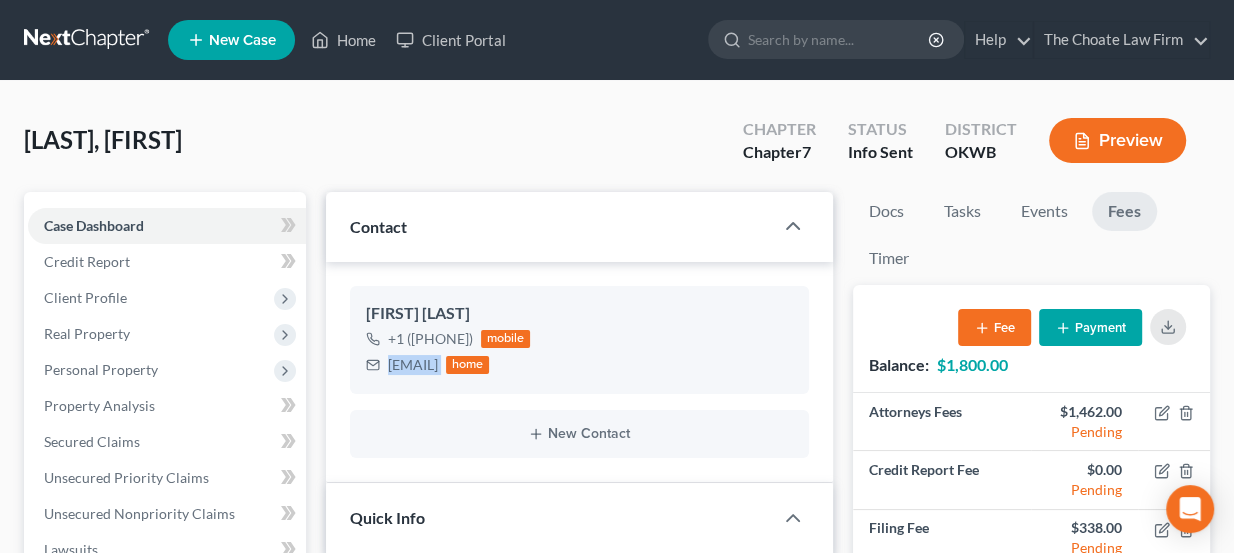 click on "Payment" at bounding box center [1090, 327] 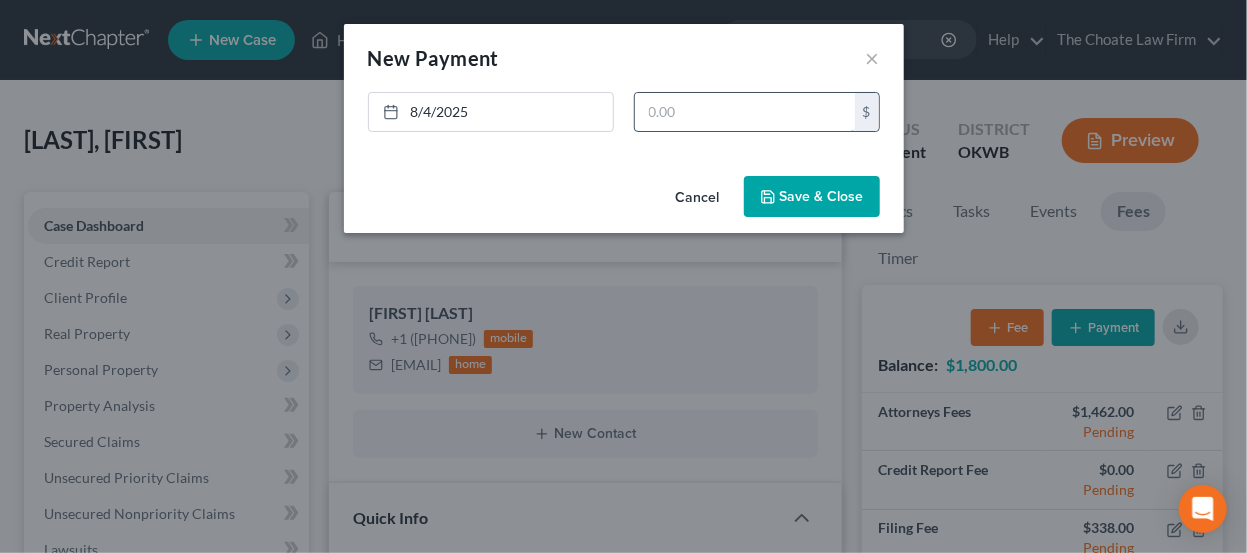 click at bounding box center [745, 112] 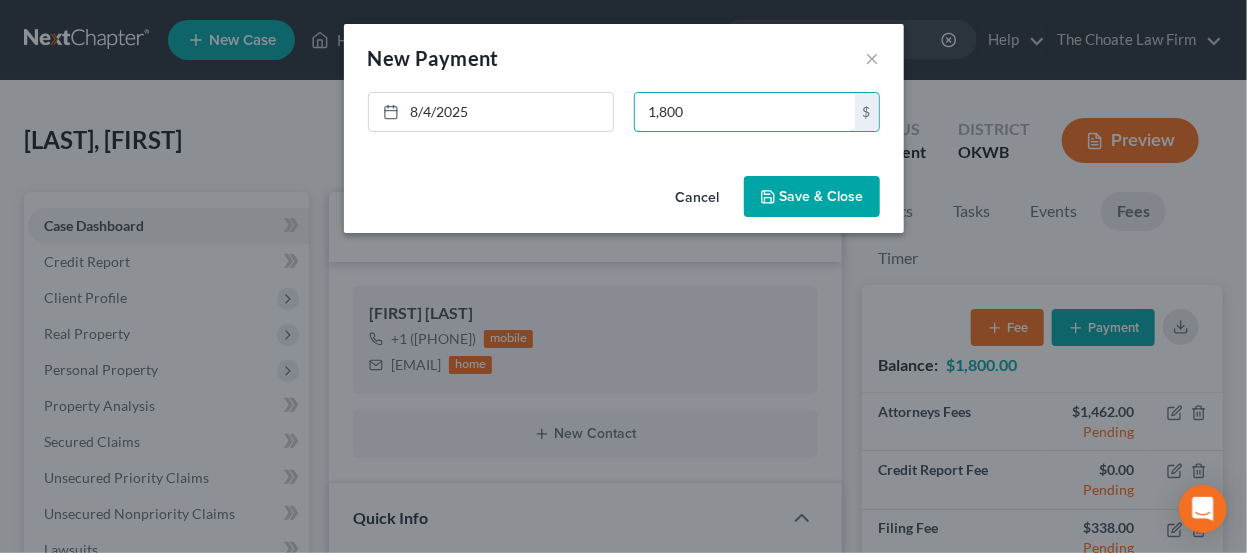 type on "1,800" 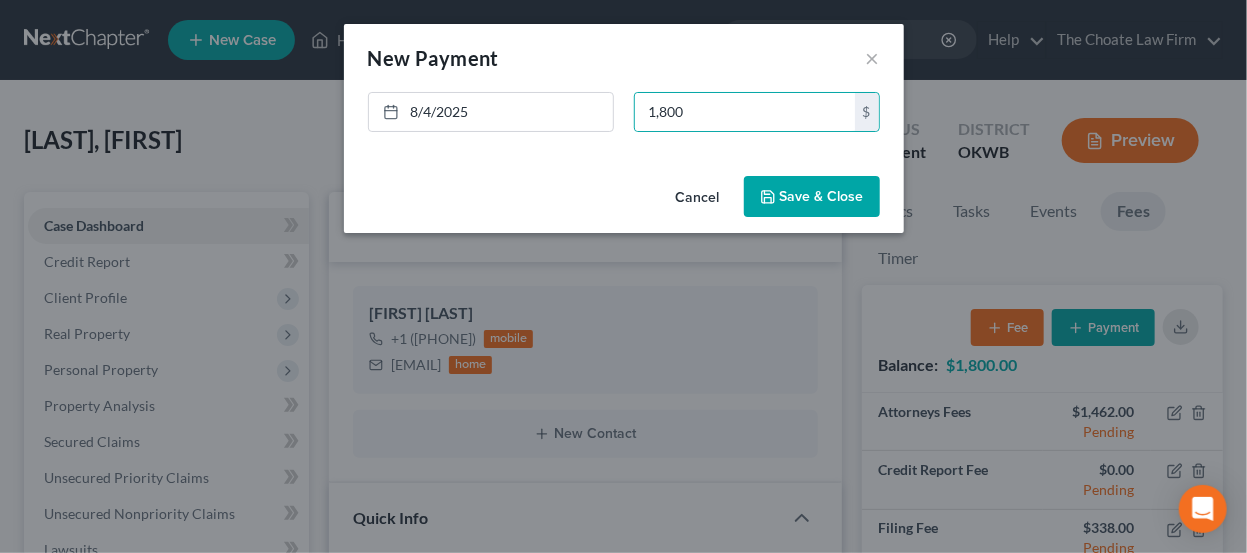 click on "Save & Close" at bounding box center [812, 197] 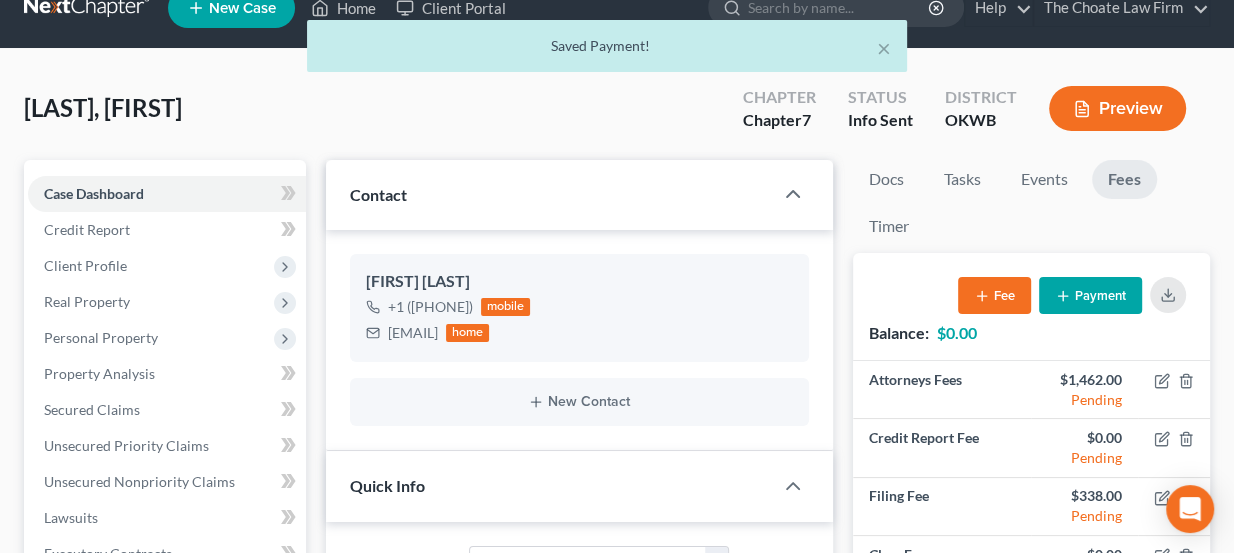 scroll, scrollTop: 0, scrollLeft: 0, axis: both 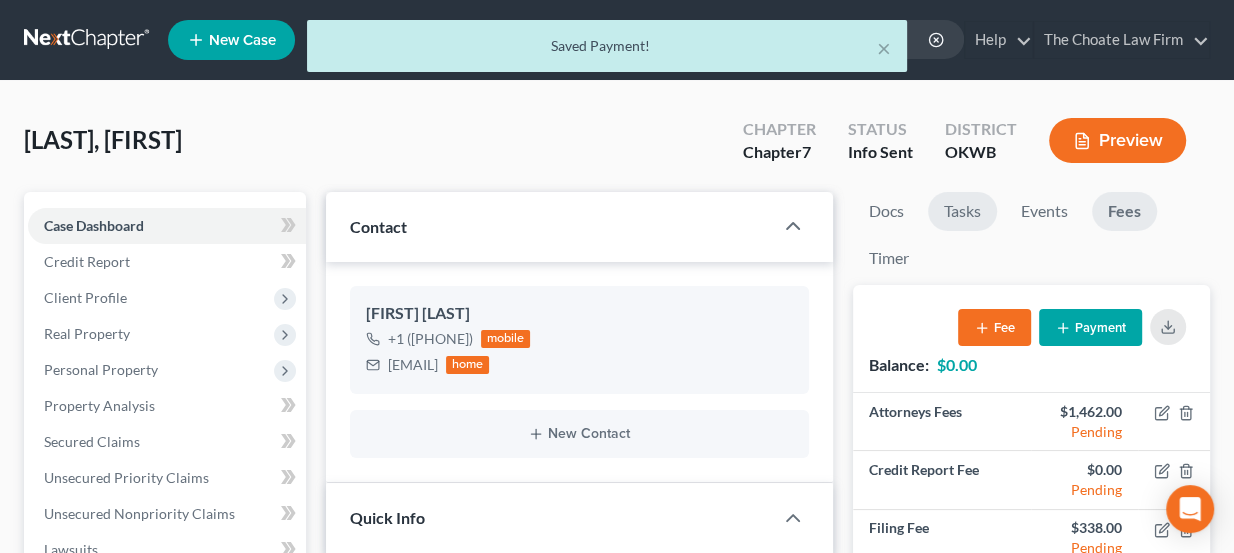 click on "Tasks" at bounding box center (962, 211) 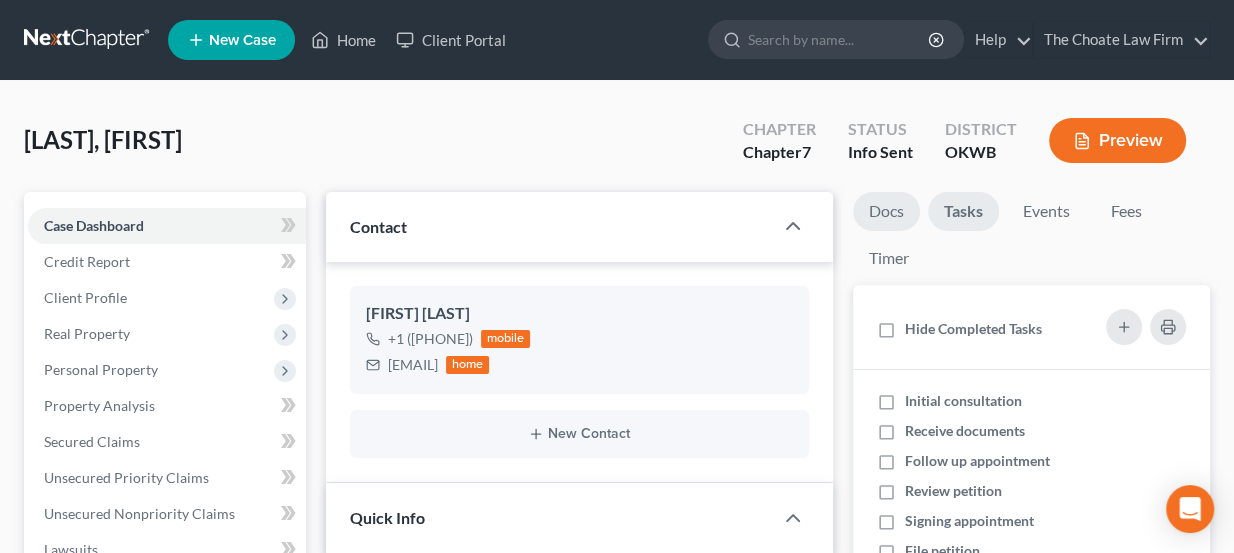 click on "Docs" at bounding box center (886, 211) 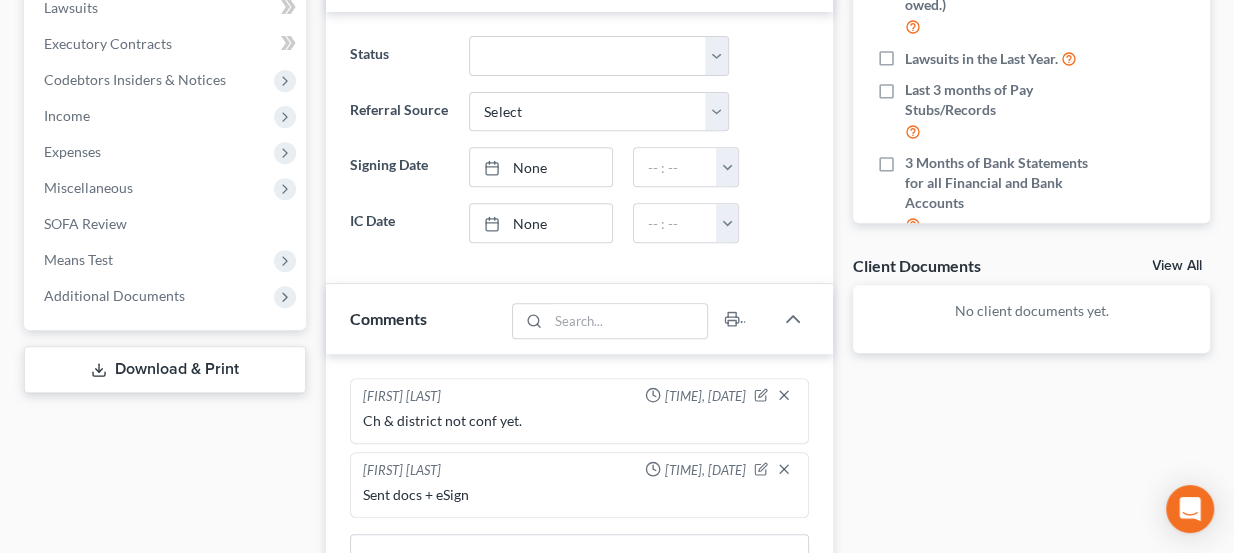 scroll, scrollTop: 545, scrollLeft: 0, axis: vertical 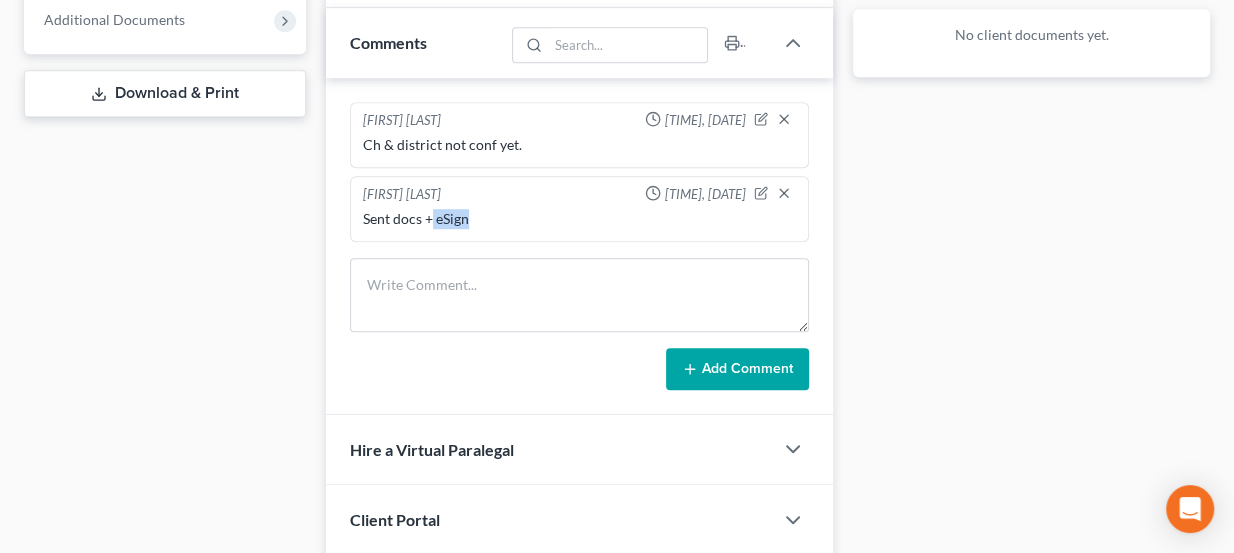 drag, startPoint x: 430, startPoint y: 215, endPoint x: 475, endPoint y: 216, distance: 45.01111 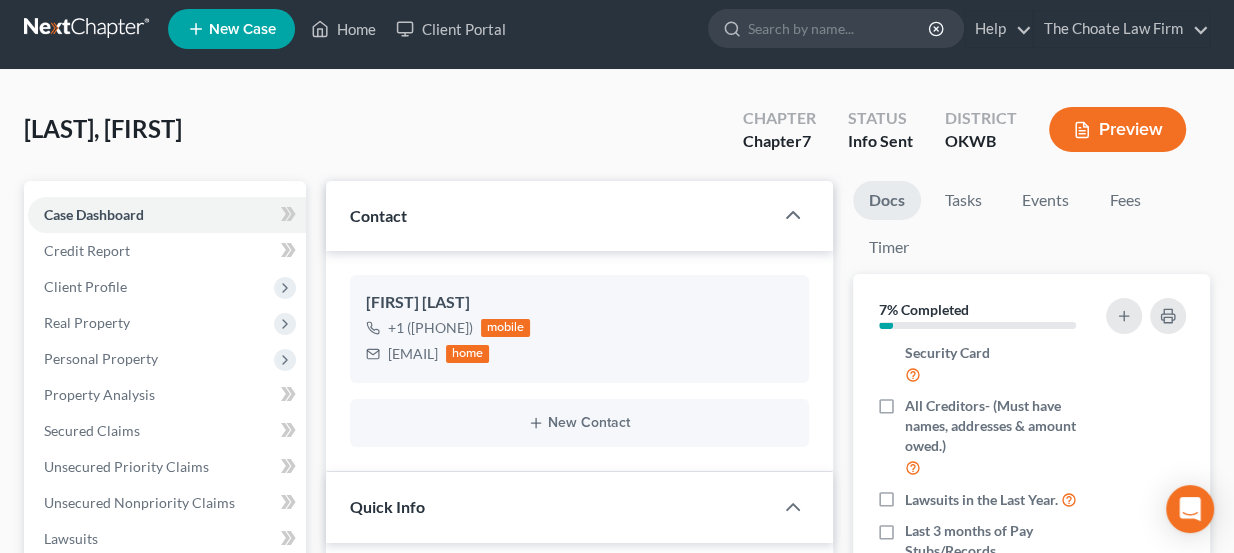 scroll, scrollTop: 0, scrollLeft: 0, axis: both 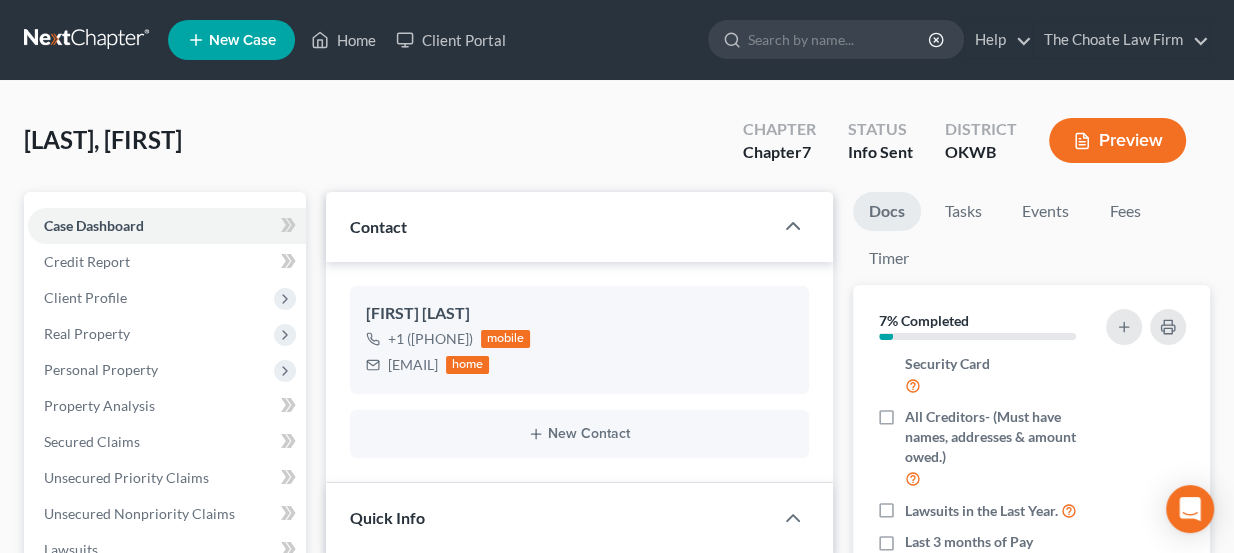 drag, startPoint x: 114, startPoint y: 145, endPoint x: 224, endPoint y: 130, distance: 111.01801 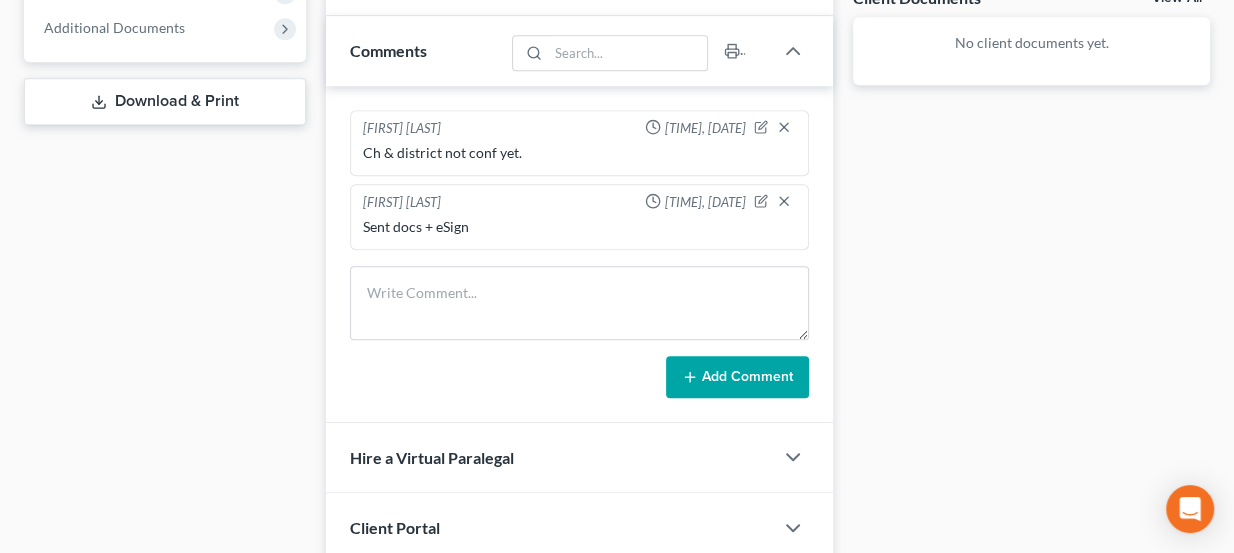 scroll, scrollTop: 818, scrollLeft: 0, axis: vertical 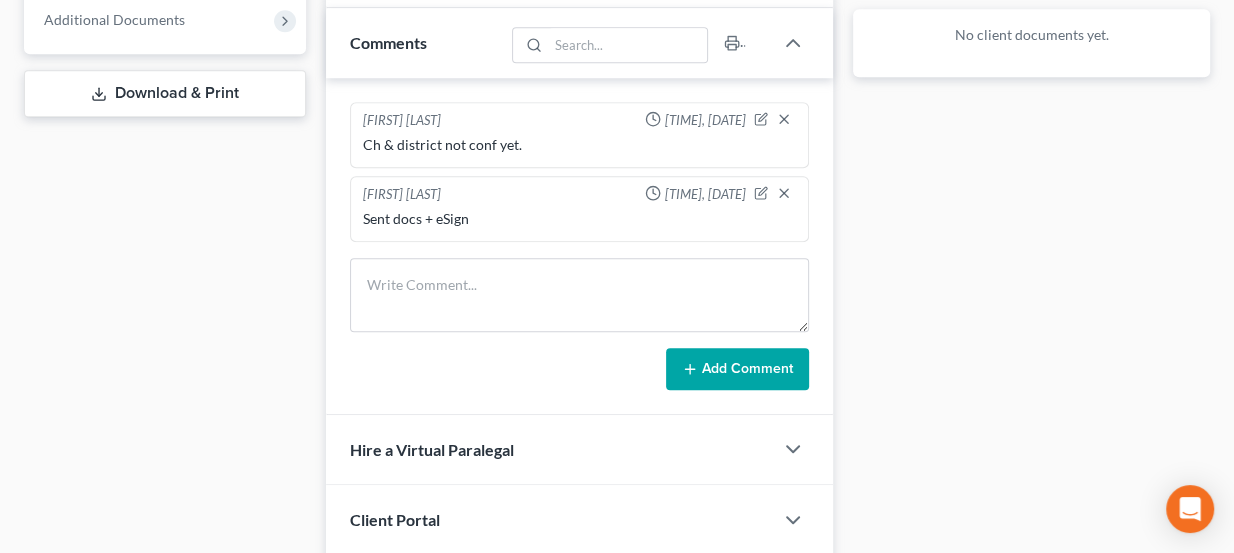 click on "Lou Phillips 05:23PM, 07/30/2025 Sent docs + eSign" at bounding box center [580, 209] 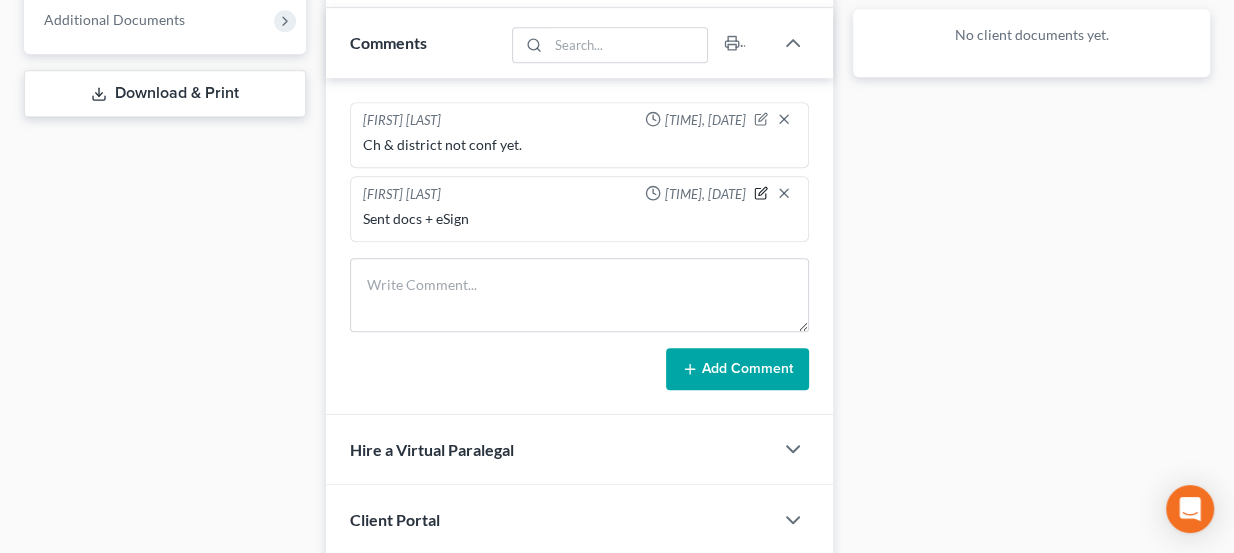 click 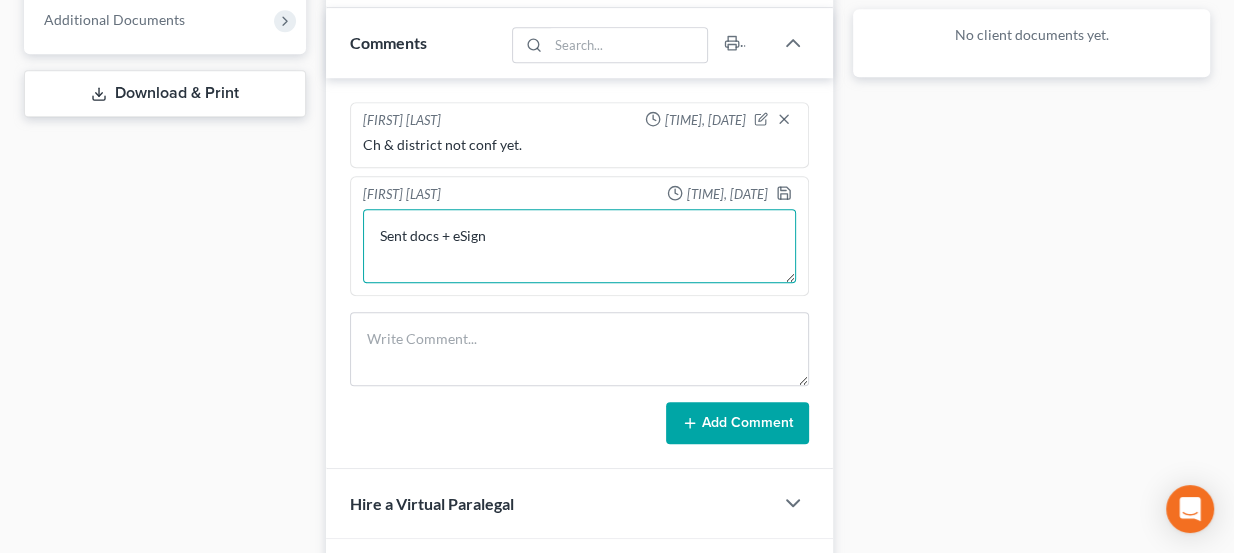 click on "Sent docs + eSign" at bounding box center [580, 246] 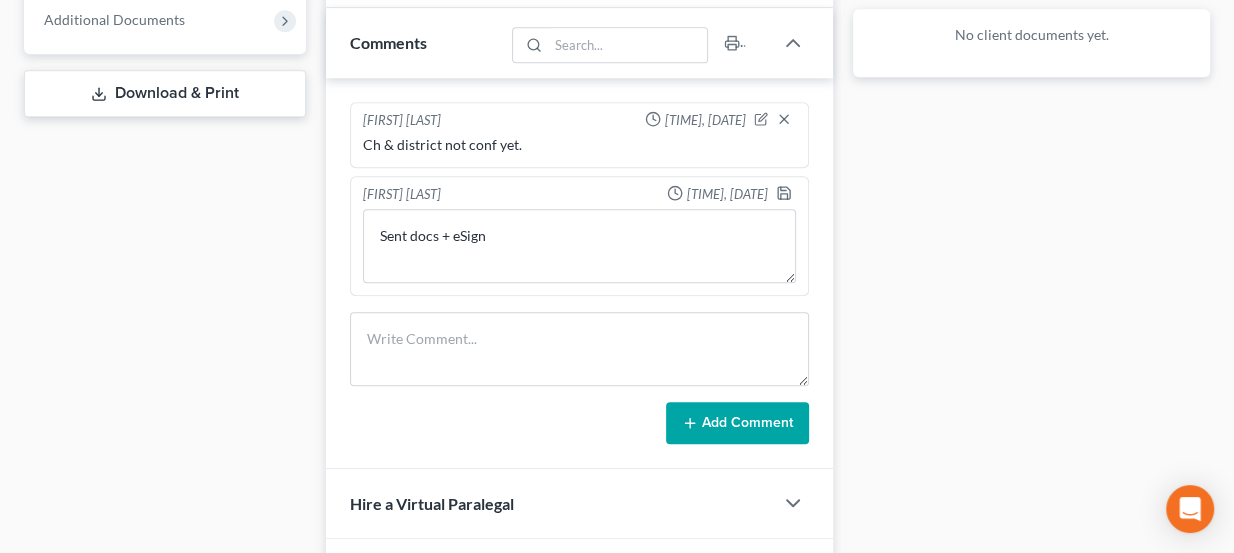 click on "Docs
Tasks
Events
Fees
Timer
7% Completed
Nothing here yet! Completed Intake Sheet   Signed Contract   Drivers License & Social Security Card   All Creditors- (Must have names, addresses & amount owed.)   Lawsuits in the Last Year.   Last 3 months of Pay Stubs/Records   3 Months of Bank Statements for all Financial and Bank Accounts   Last 2 years of Federal 1040 & State 511 Tax forms. (only submitting W2 is not acceptable)   Real Property Deeds and Mortgages   Certificates of Title for all vehicles (Cars, Boats, RVs, ATVs, Ect...) If its in your name, we need it!   Pension Plans or Retirement Accounts of any kind.   Trust Documents, Leases, Contracts for Deed, or Security Agreements   Oil leases, Mineral rights   Credit Counseling Certificate
Hide Completed Tasks
Initial consultation Receive documents Follow up appointment Review petition Signing appointment File petition Email pay stubs to trustee File reaffirmation agreements" at bounding box center (1031, 27) 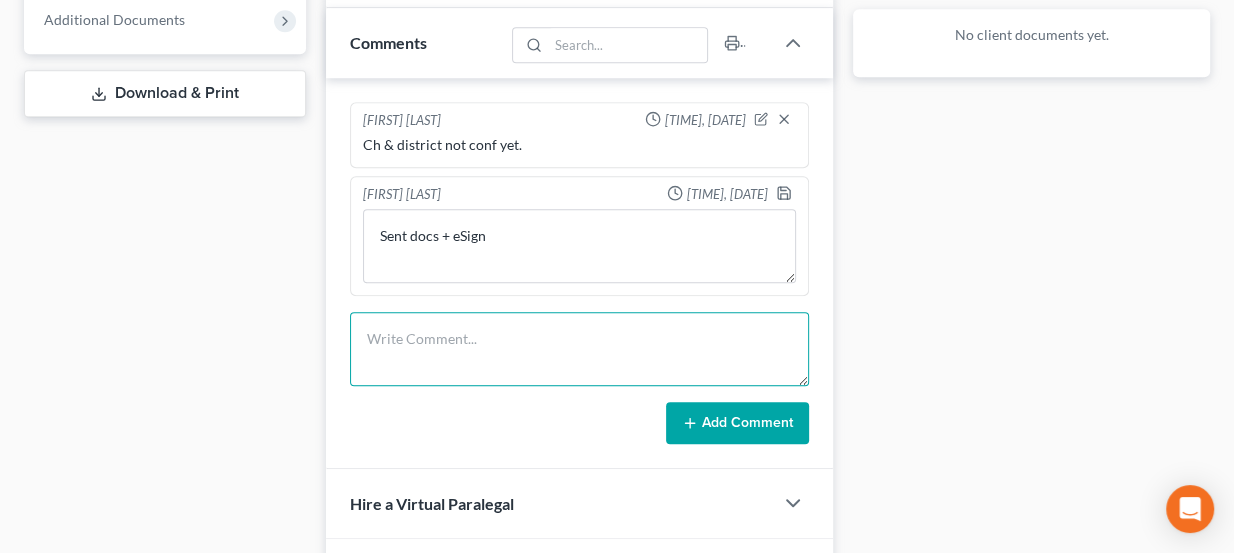 click at bounding box center [580, 349] 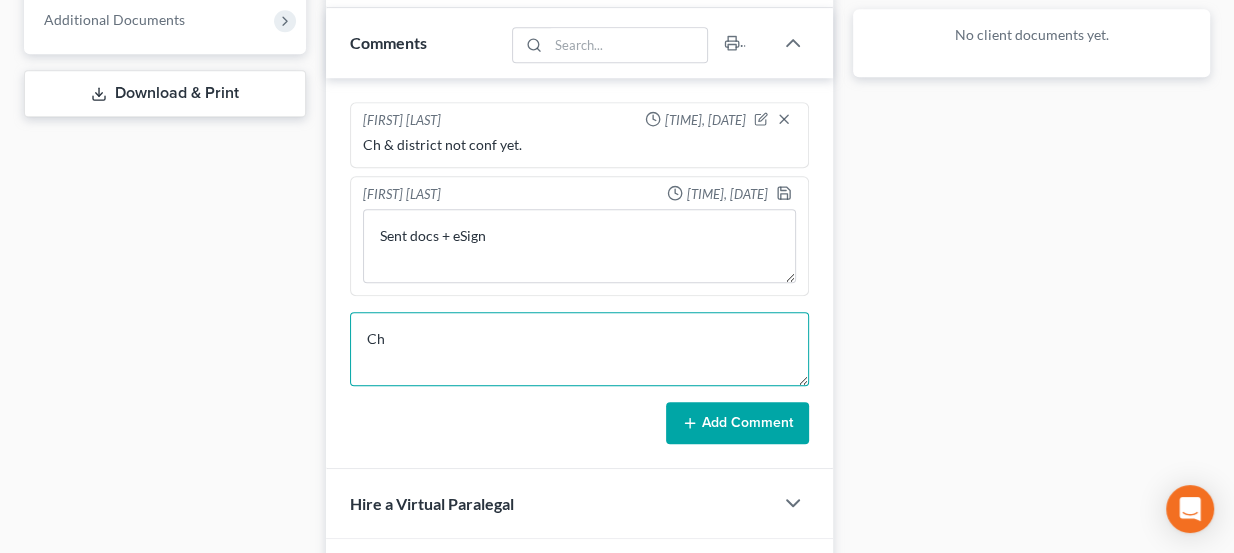 type on "C" 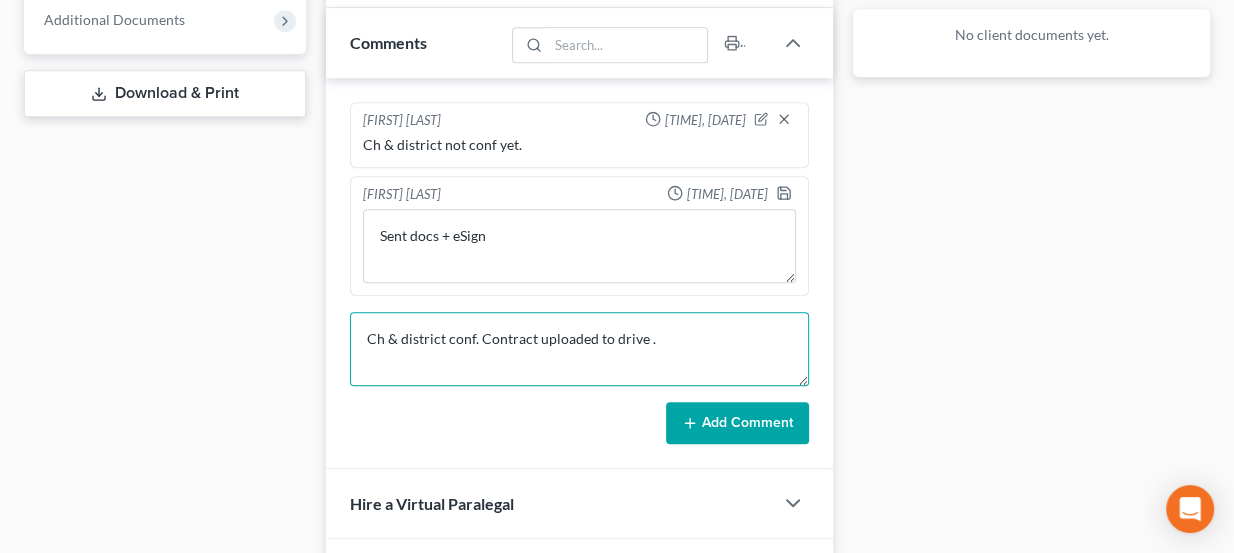 type on "Ch & district conf. Contract uploaded to drive ." 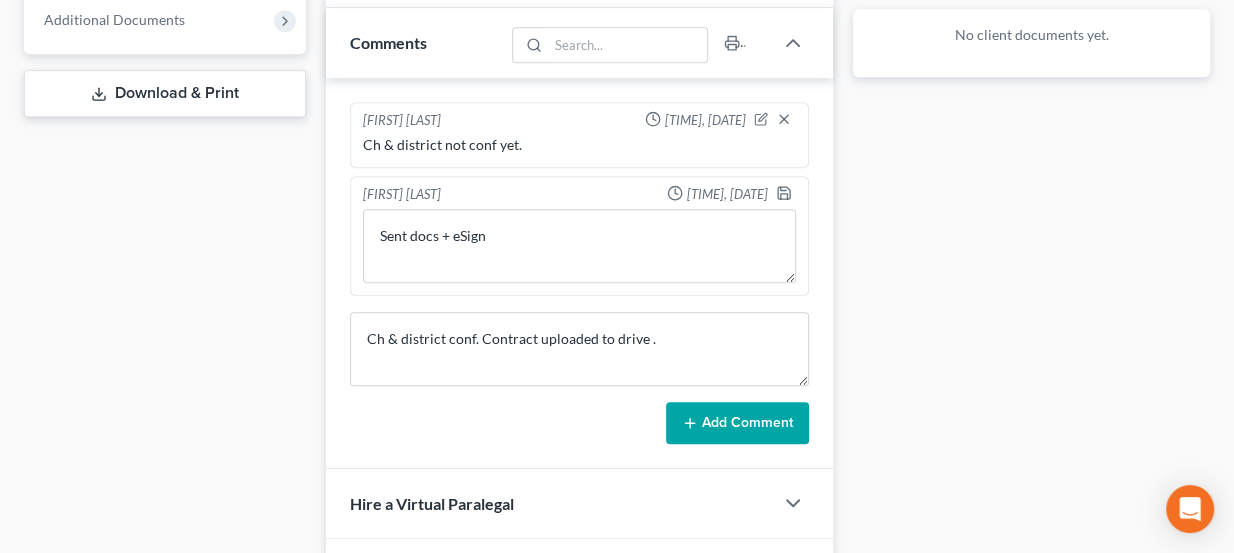 click on "Add Comment" at bounding box center [737, 423] 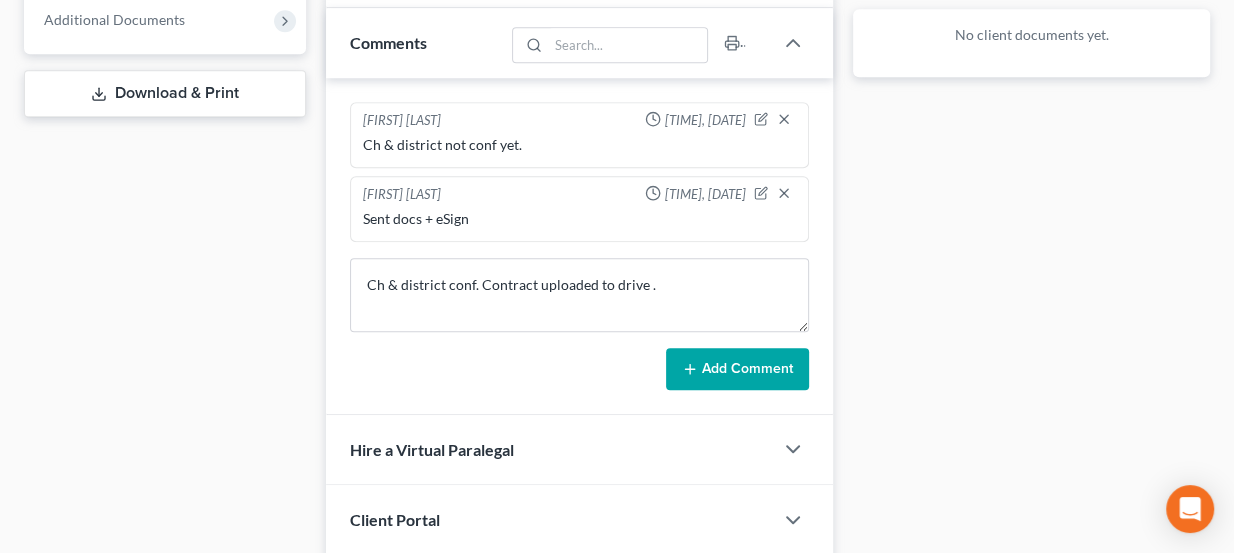 type 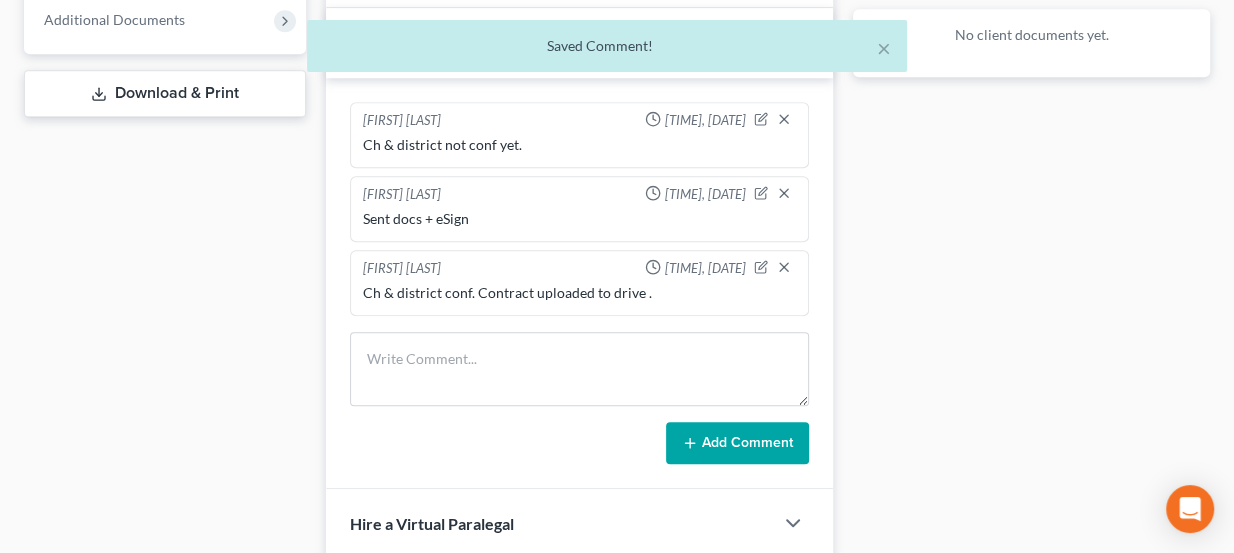 click on "Ch & district conf. Contract uploaded to drive ." at bounding box center (580, 293) 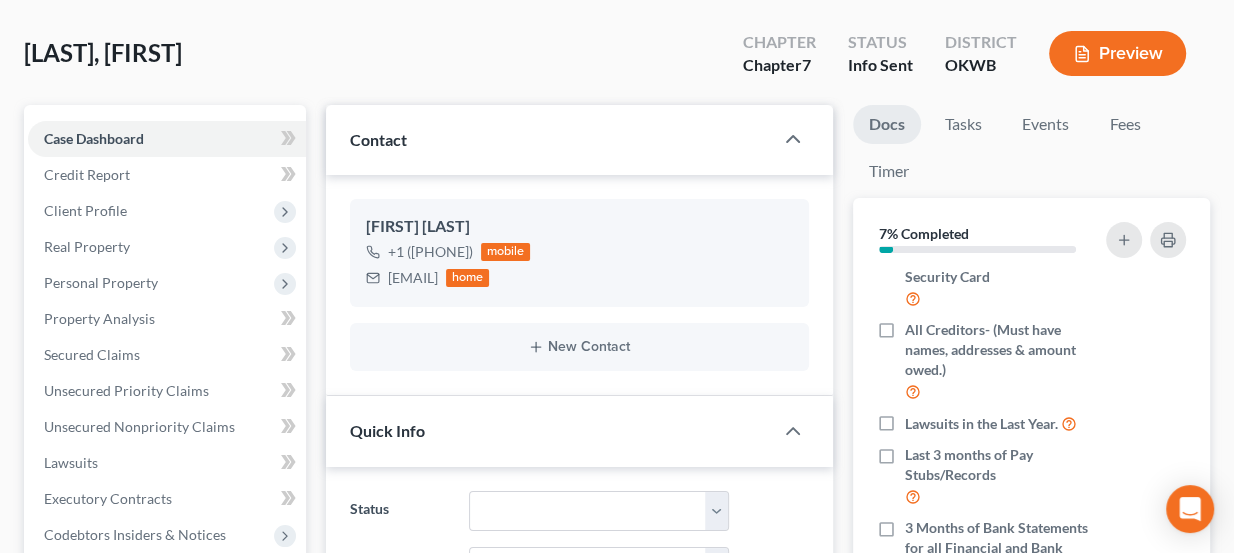 scroll, scrollTop: 90, scrollLeft: 0, axis: vertical 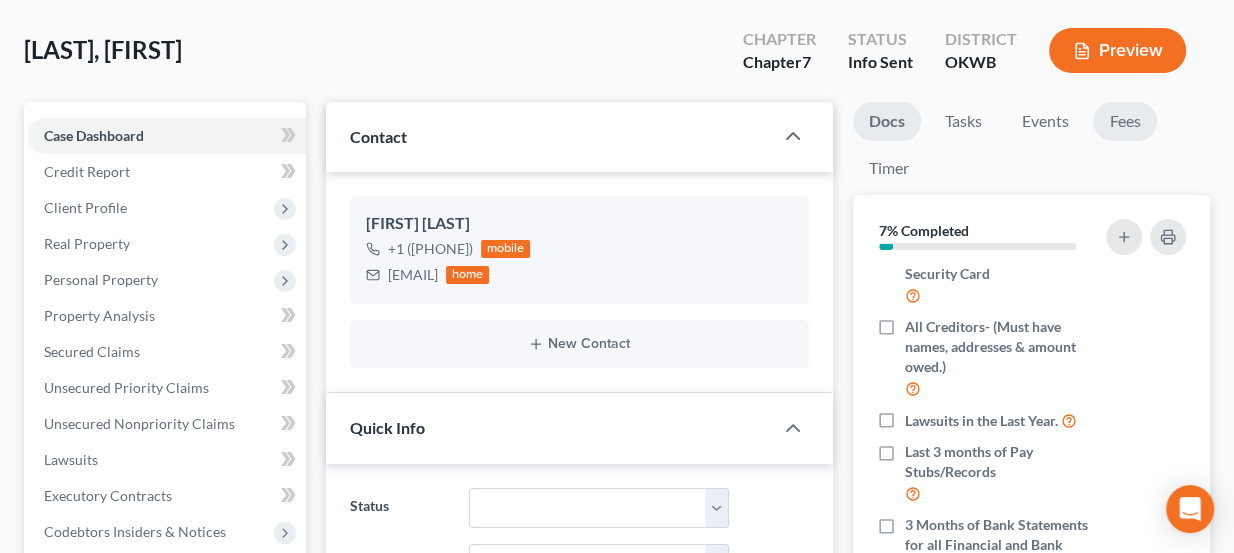 click on "Fees" at bounding box center (1125, 121) 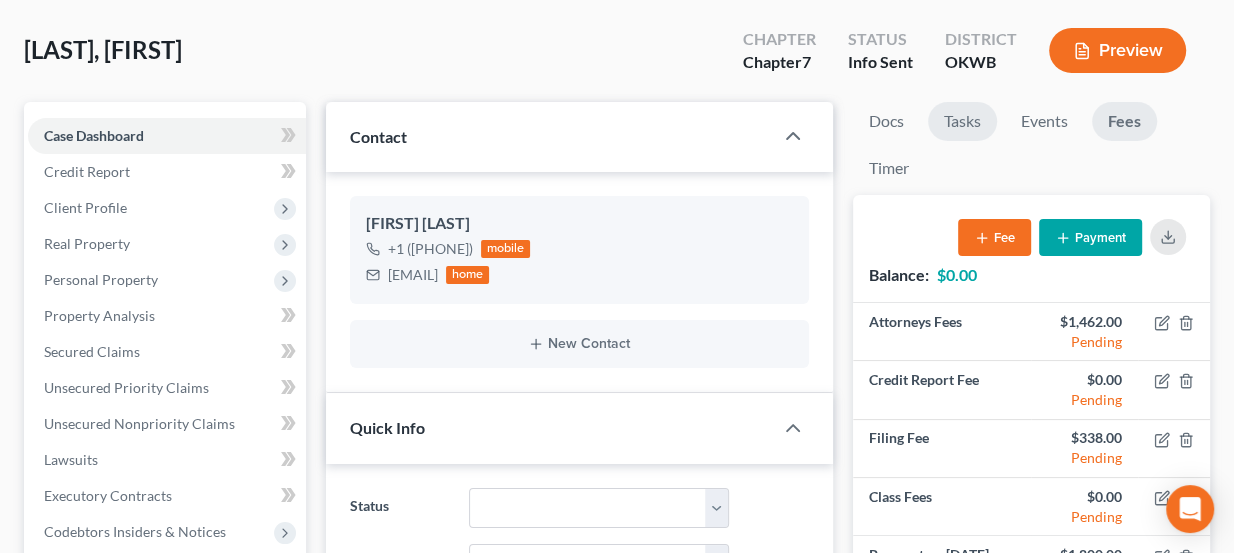 click on "Tasks" at bounding box center [962, 121] 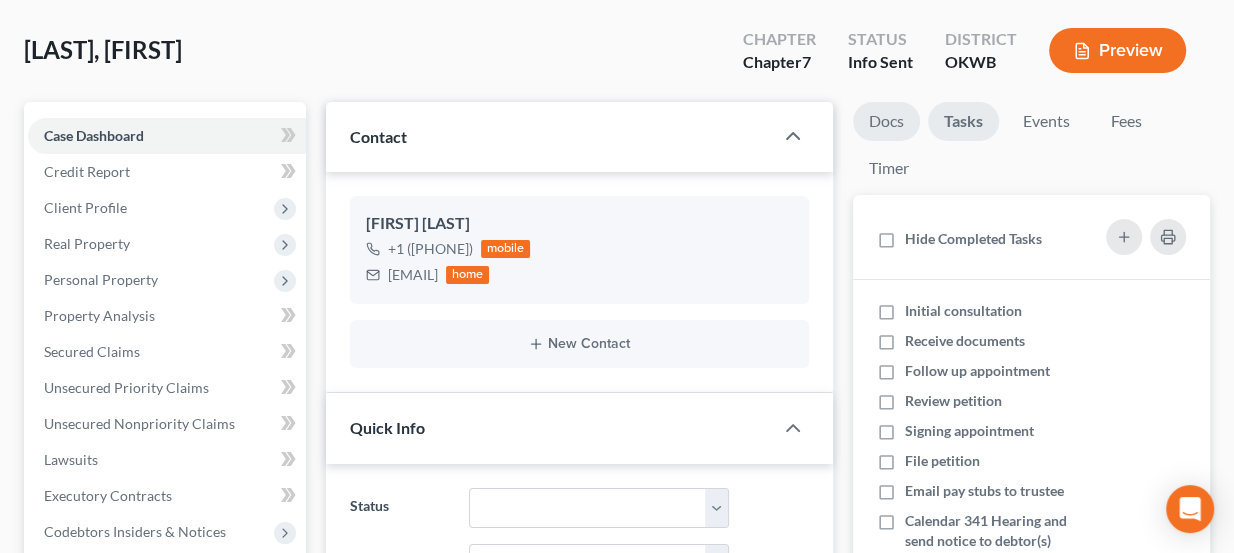 click on "Docs" at bounding box center [886, 121] 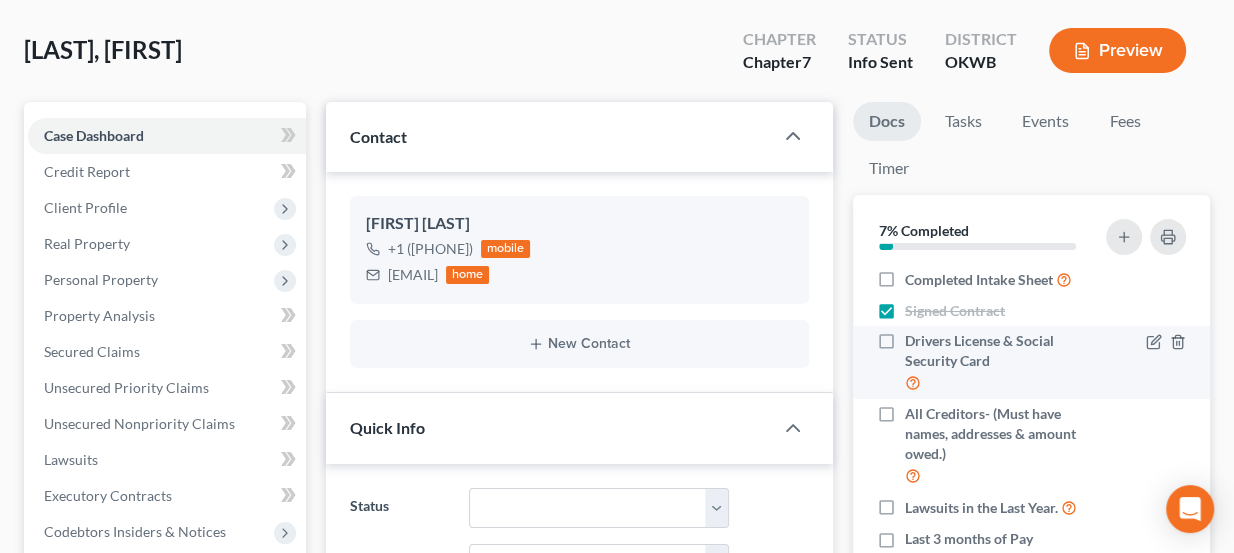 scroll, scrollTop: 0, scrollLeft: 0, axis: both 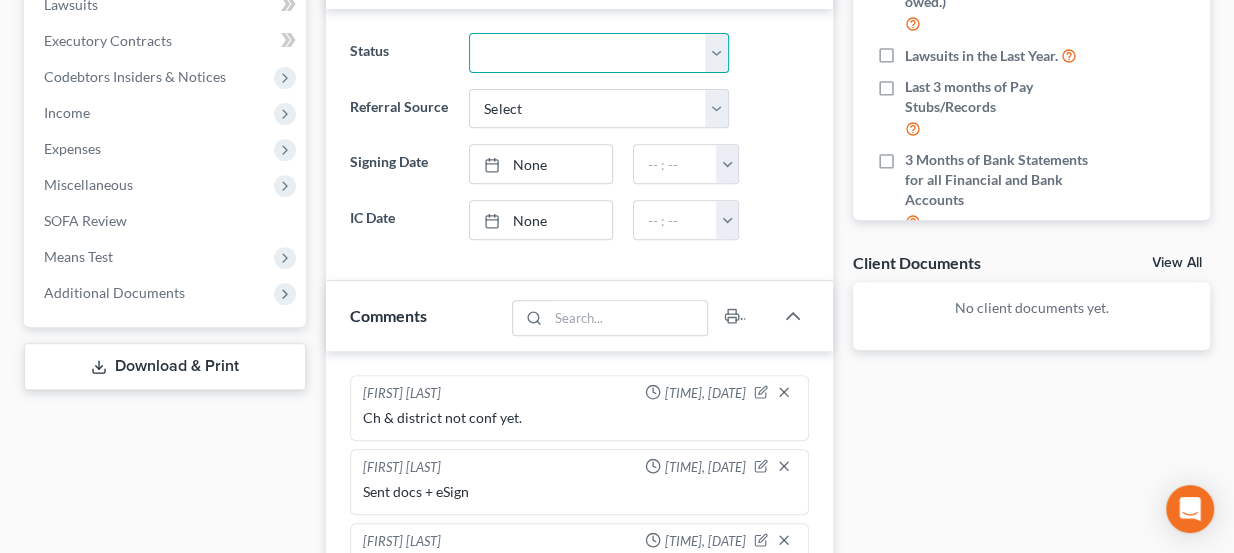 click on "Discharged Dismissed Filed Info Sent In Progress Lead Lost Lead Ready to File Retained To Review" at bounding box center [599, 53] 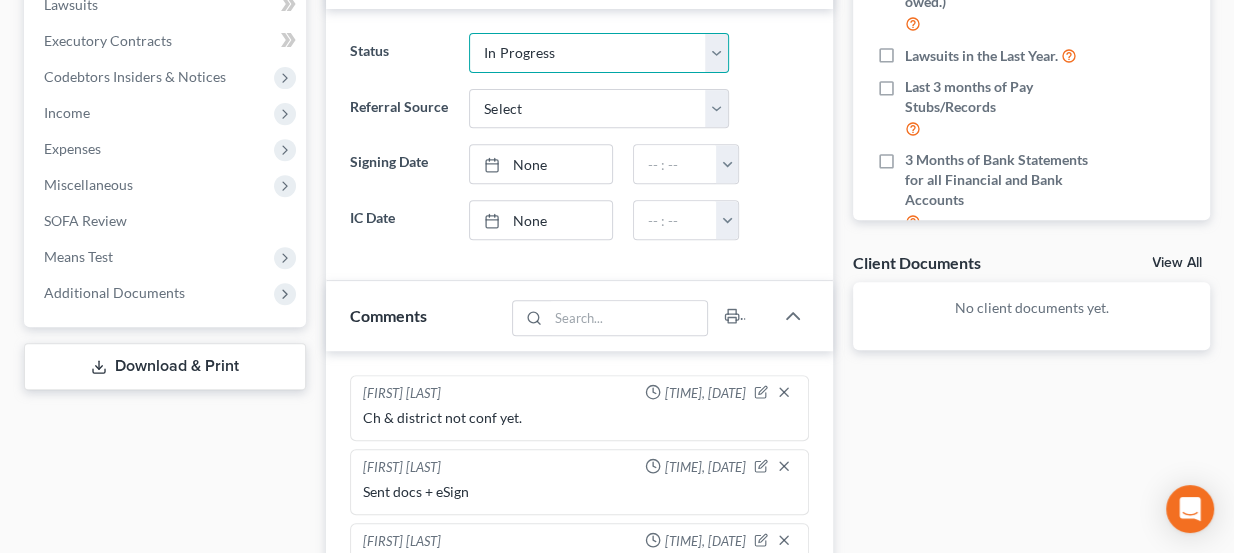 click on "Discharged Dismissed Filed Info Sent In Progress Lead Lost Lead Ready to File Retained To Review" at bounding box center (599, 53) 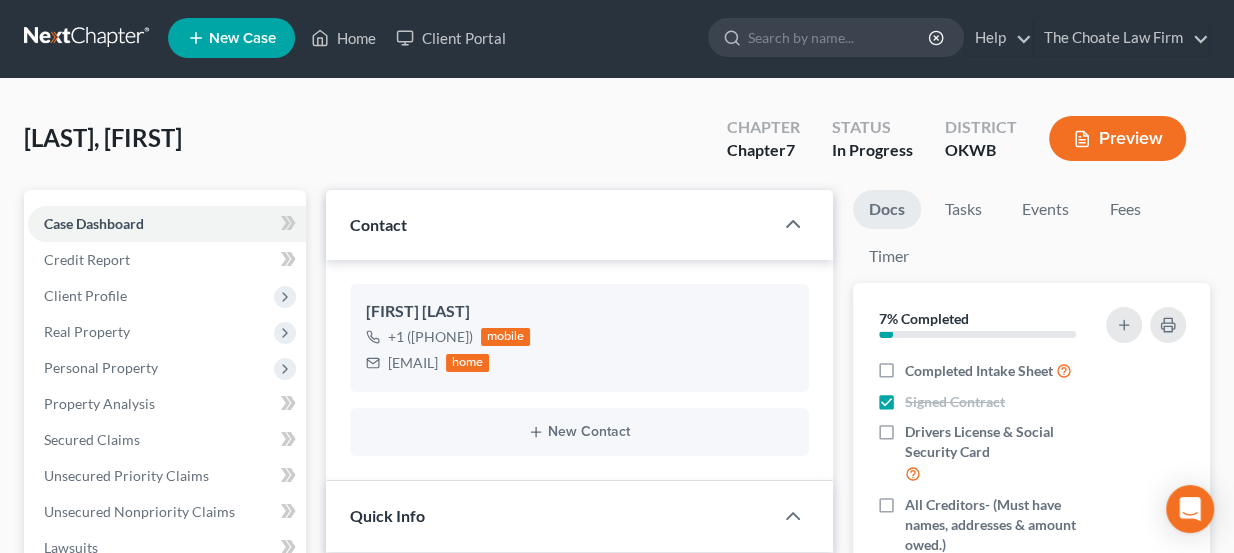 scroll, scrollTop: 0, scrollLeft: 0, axis: both 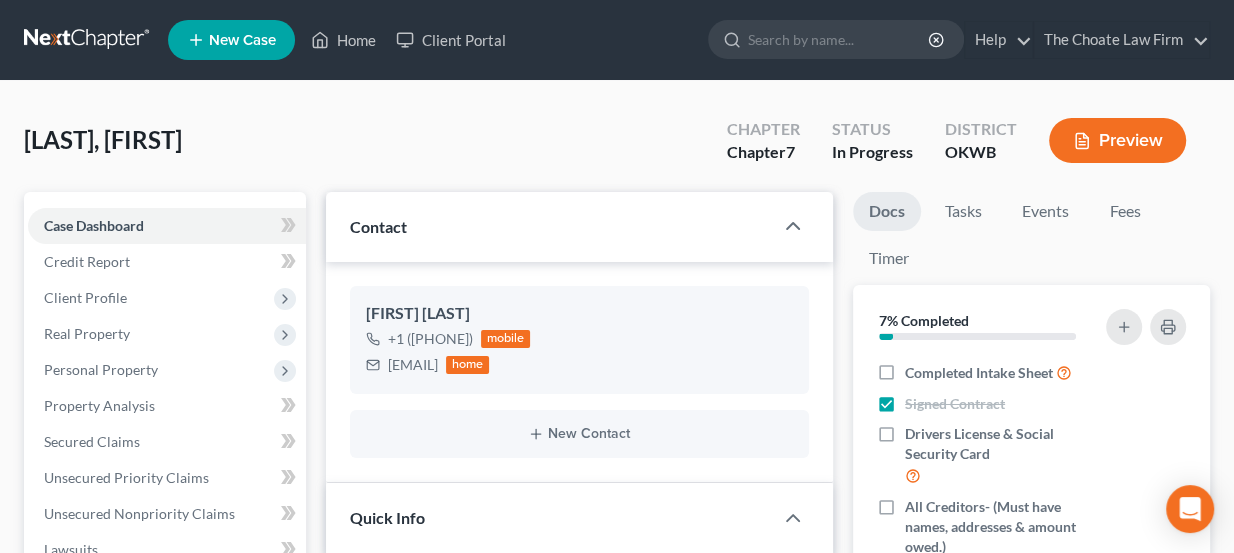 click on "Home New Case Client Portal The Choate Law Firm lou@chapter7ok.com My Account Settings Plan + Billing Account Add-Ons Upgrade to Whoa Help Center Webinars Training Videos What's new Log out New Case Home Client Portal         - No Result - See all results Or Press Enter... Help Help Center Webinars Training Videos What's new The Choate Law Firm The Choate Law Firm lou@chapter7ok.com My Account Settings Plan + Billing Account Add-Ons Upgrade to Whoa Log out" at bounding box center (617, 40) 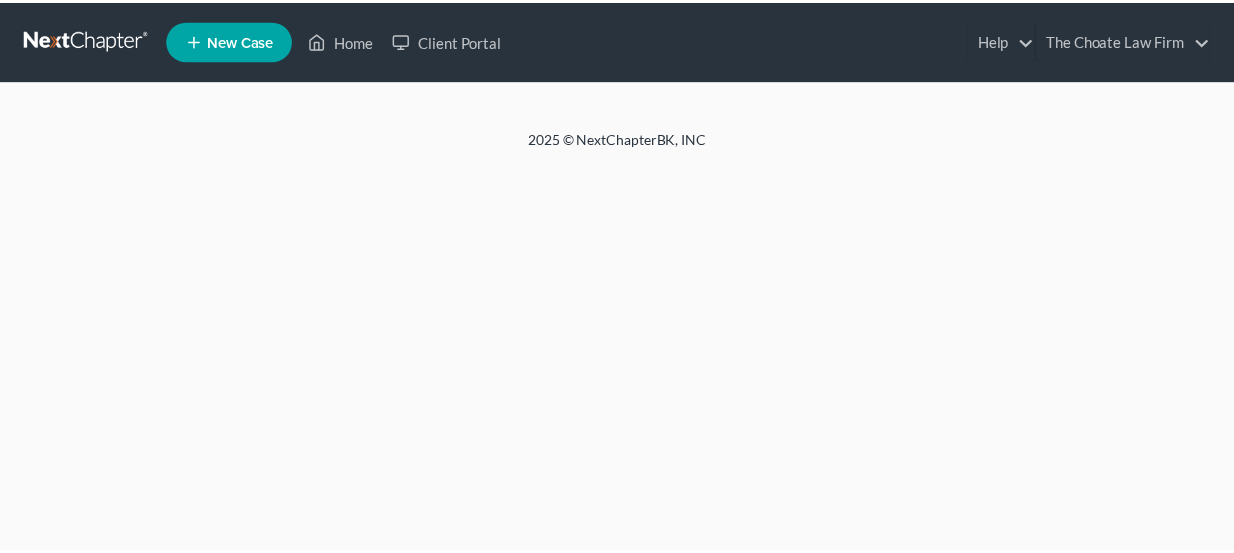 scroll, scrollTop: 0, scrollLeft: 0, axis: both 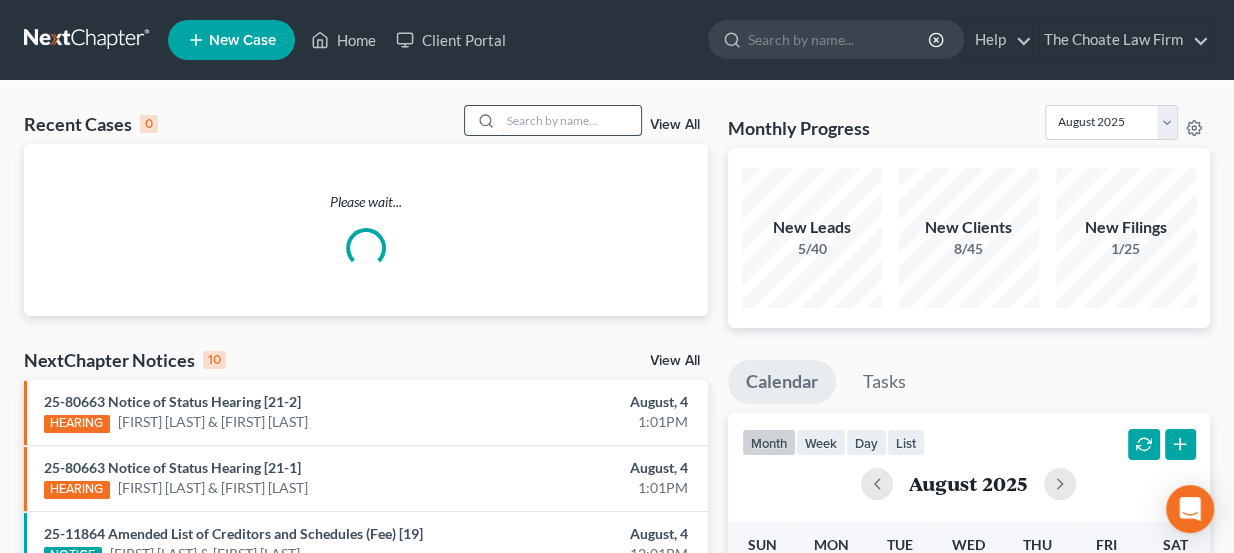 click at bounding box center [571, 120] 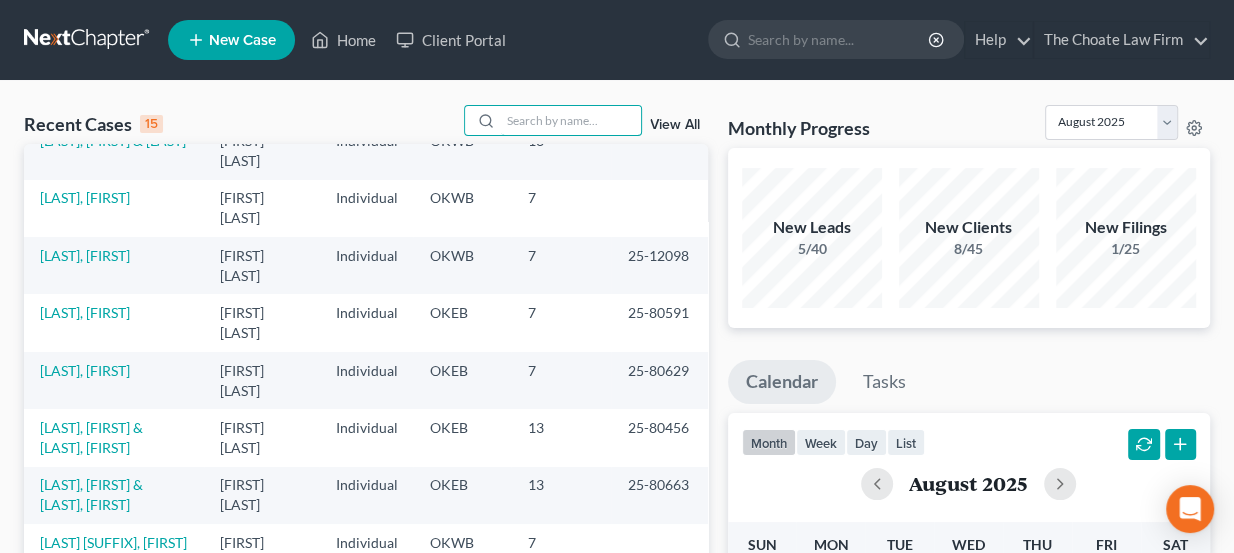 scroll, scrollTop: 181, scrollLeft: 0, axis: vertical 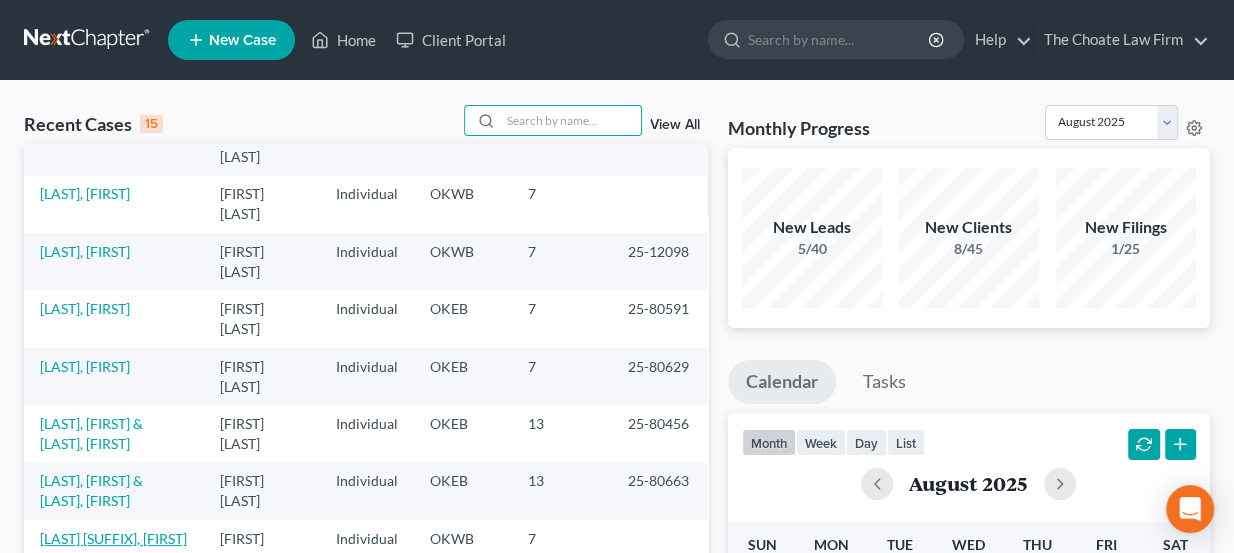 click on "[LAST] [SUFFIX], [FIRST]" at bounding box center [113, 538] 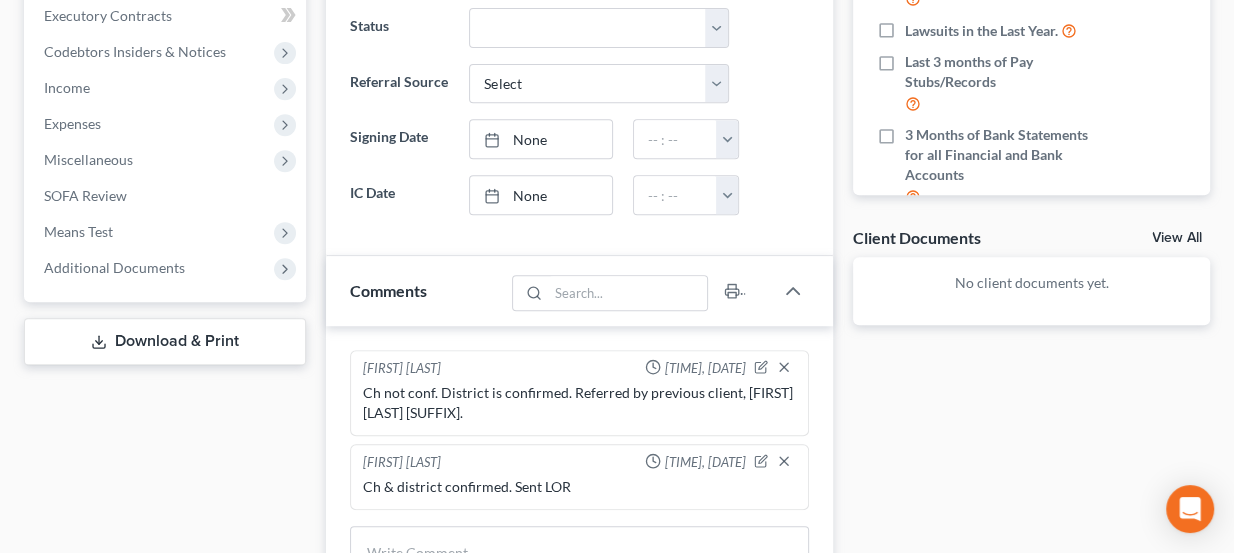 scroll, scrollTop: 0, scrollLeft: 0, axis: both 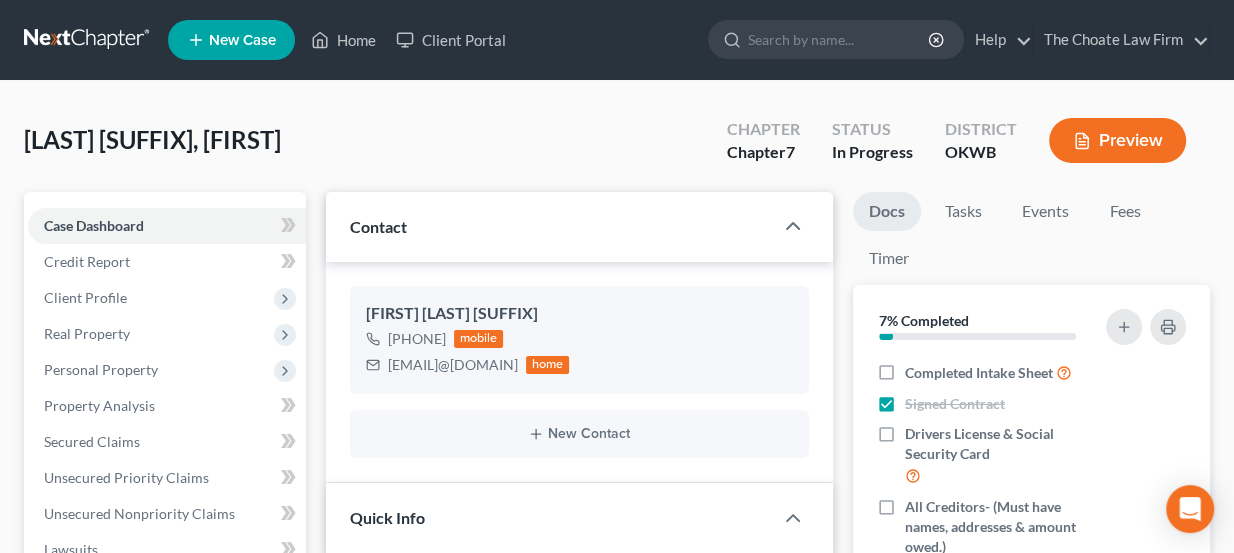 click at bounding box center (88, 40) 